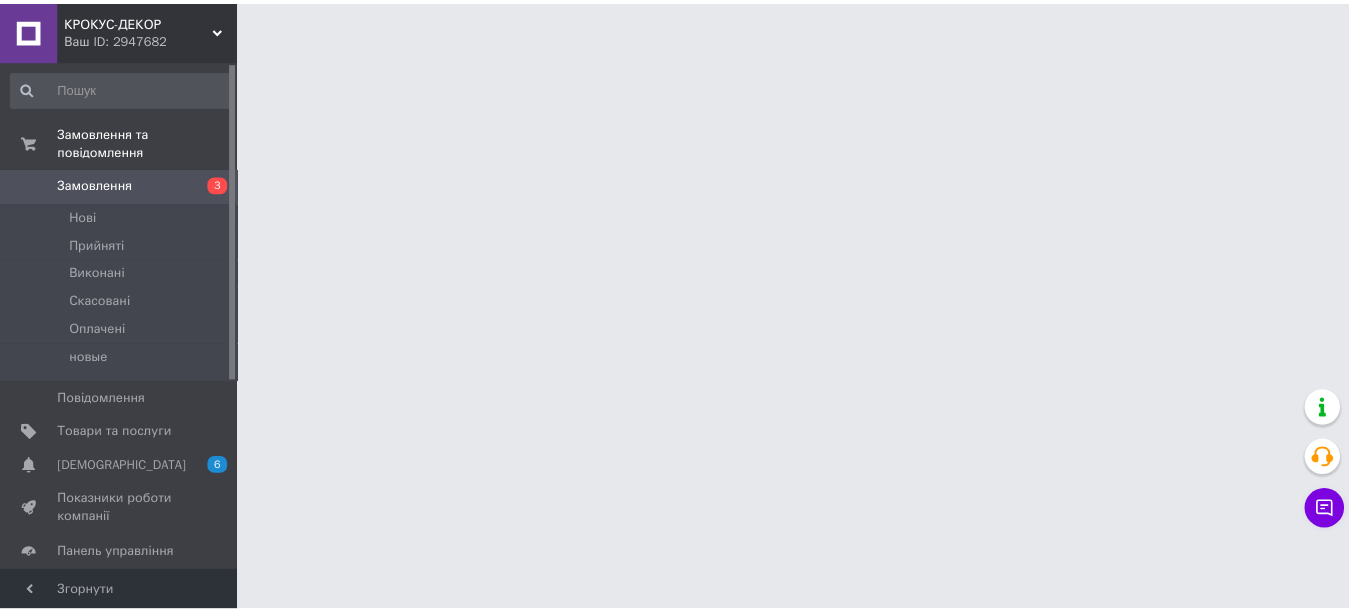 scroll, scrollTop: 0, scrollLeft: 0, axis: both 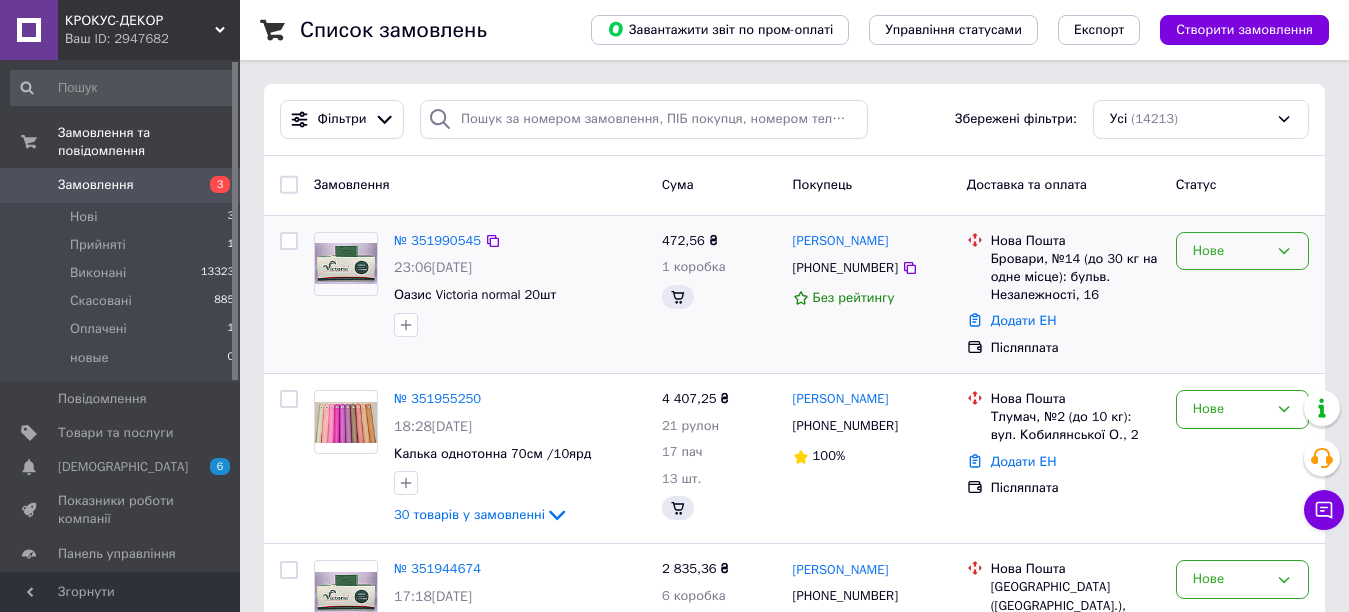 click on "Нове" at bounding box center (1230, 251) 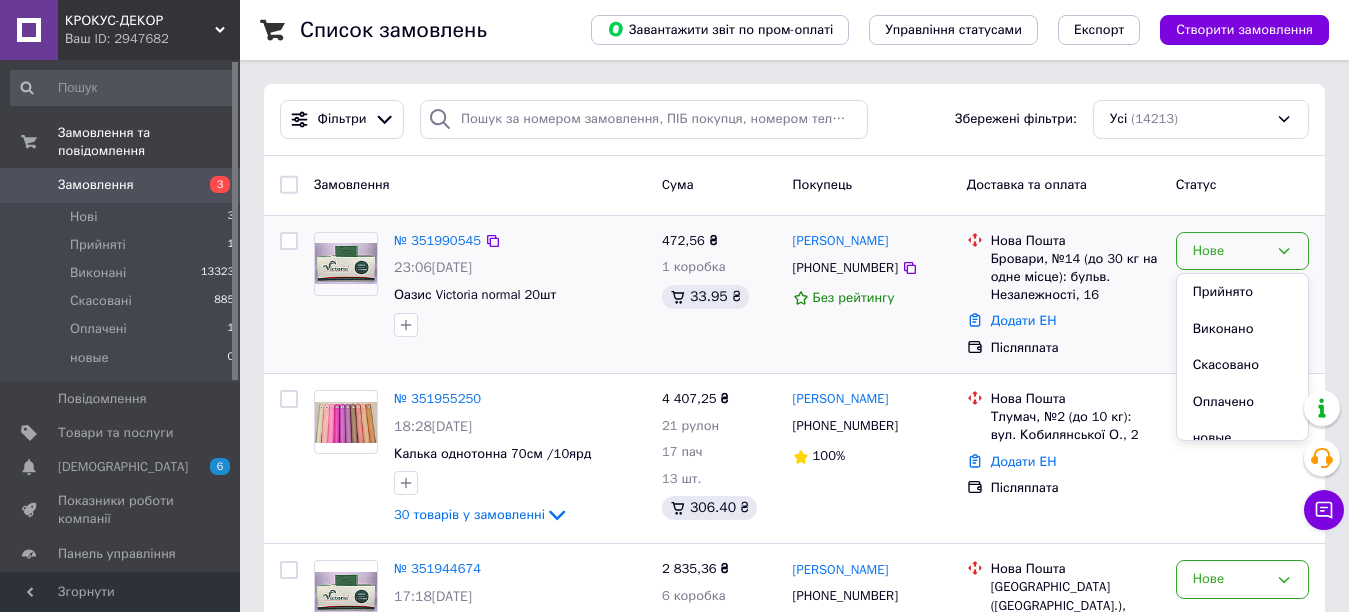 click on "Прийнято" at bounding box center (1242, 292) 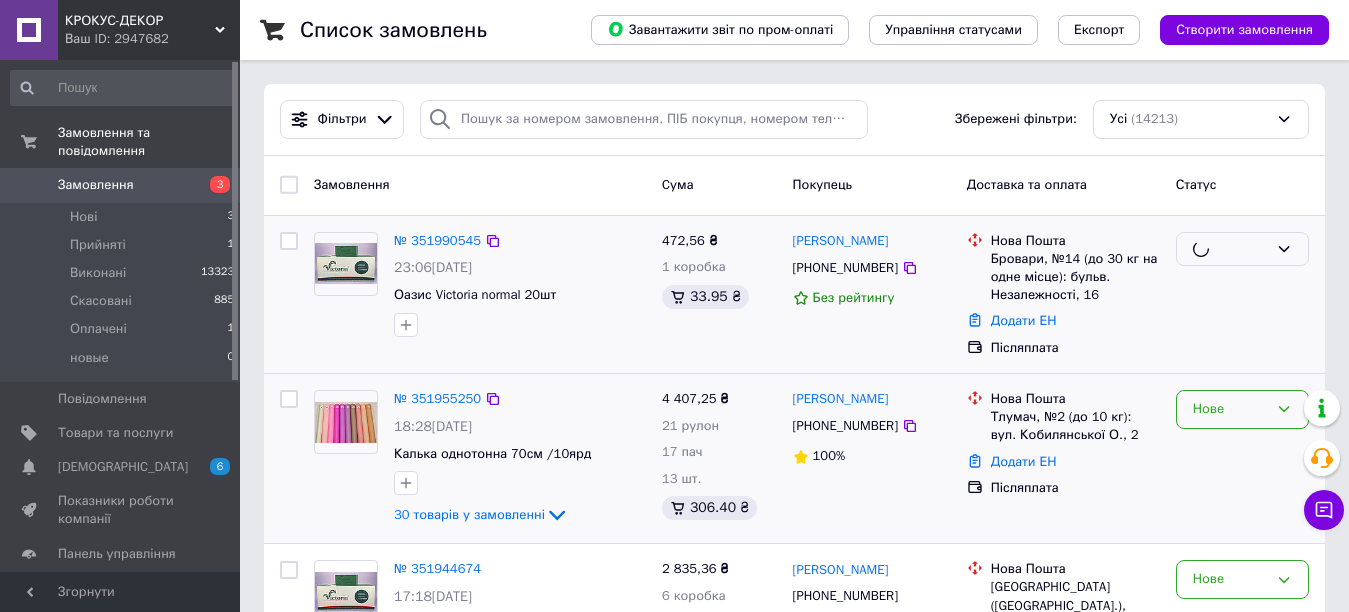 scroll, scrollTop: 200, scrollLeft: 0, axis: vertical 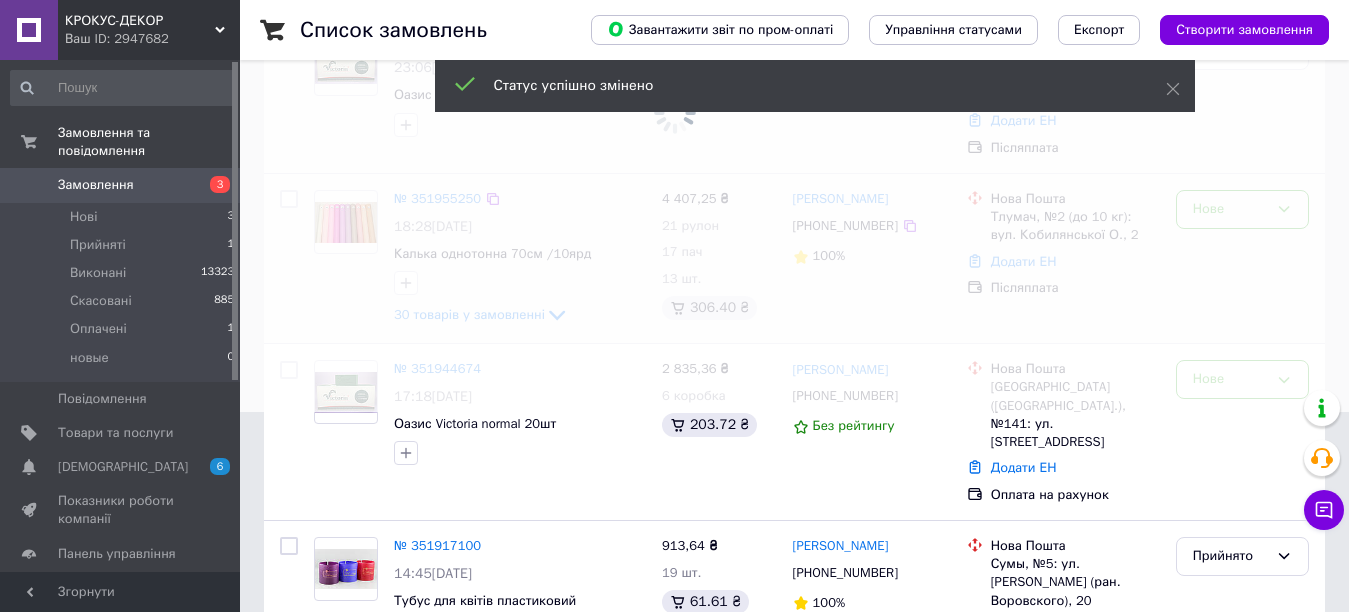 click at bounding box center [674, 106] 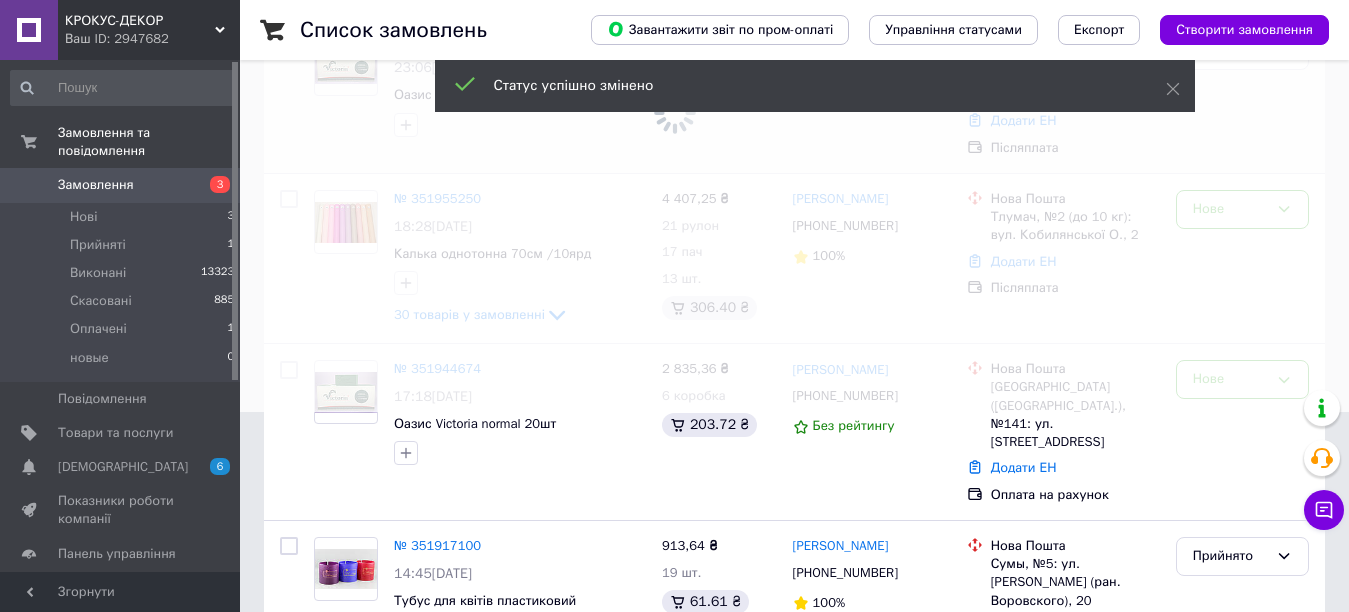 click at bounding box center [674, 106] 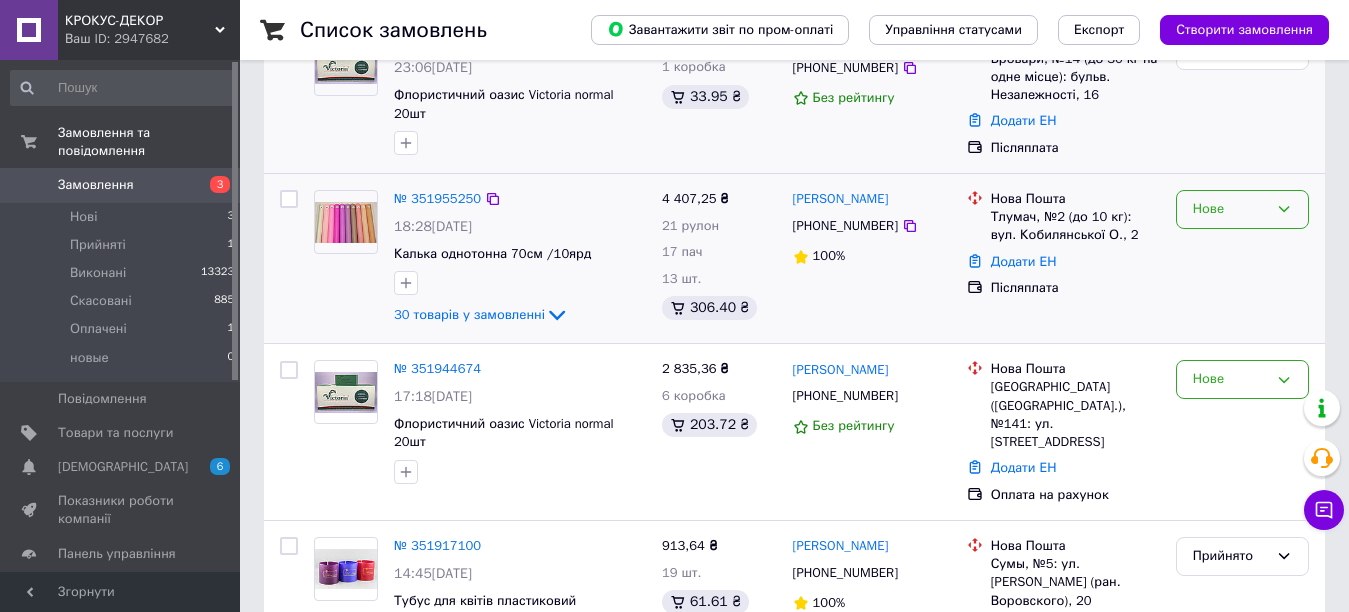 click on "Нове" at bounding box center (1242, 209) 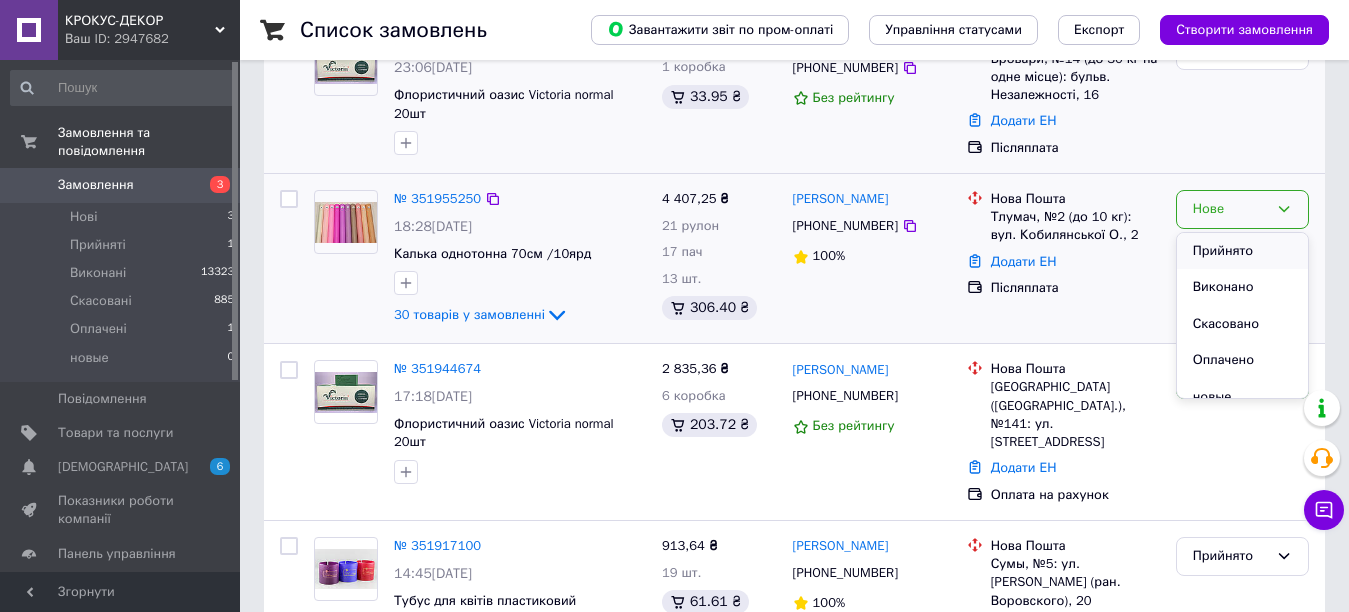 click on "Прийнято" at bounding box center [1242, 251] 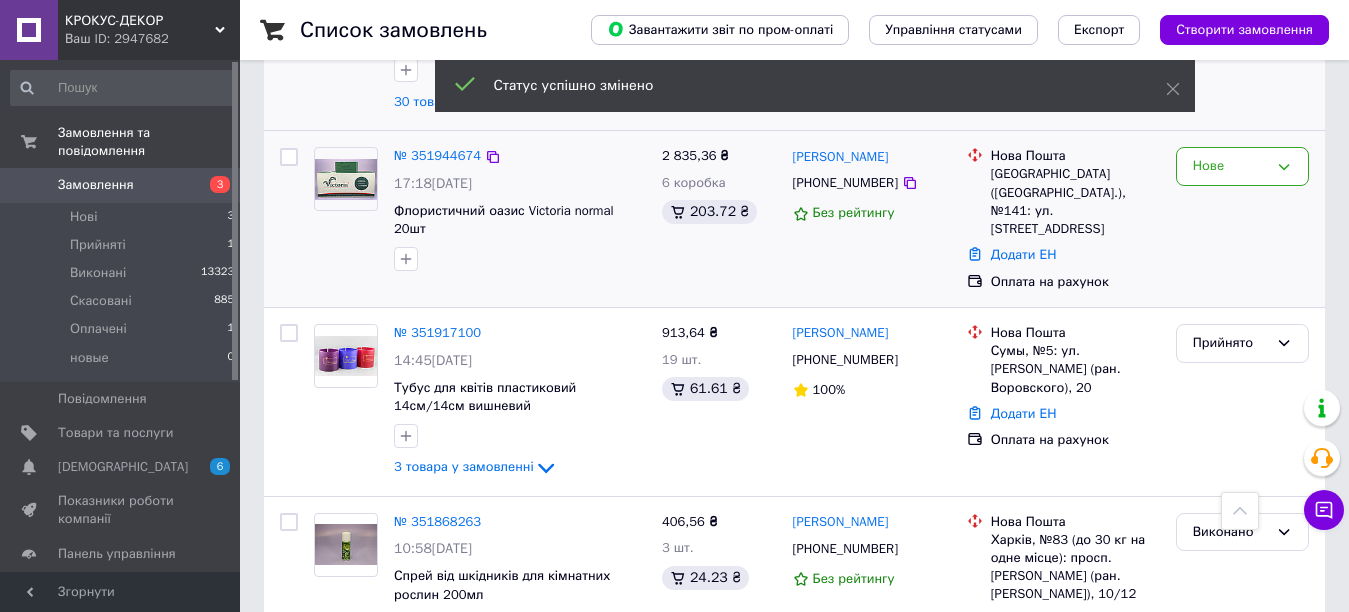 scroll, scrollTop: 400, scrollLeft: 0, axis: vertical 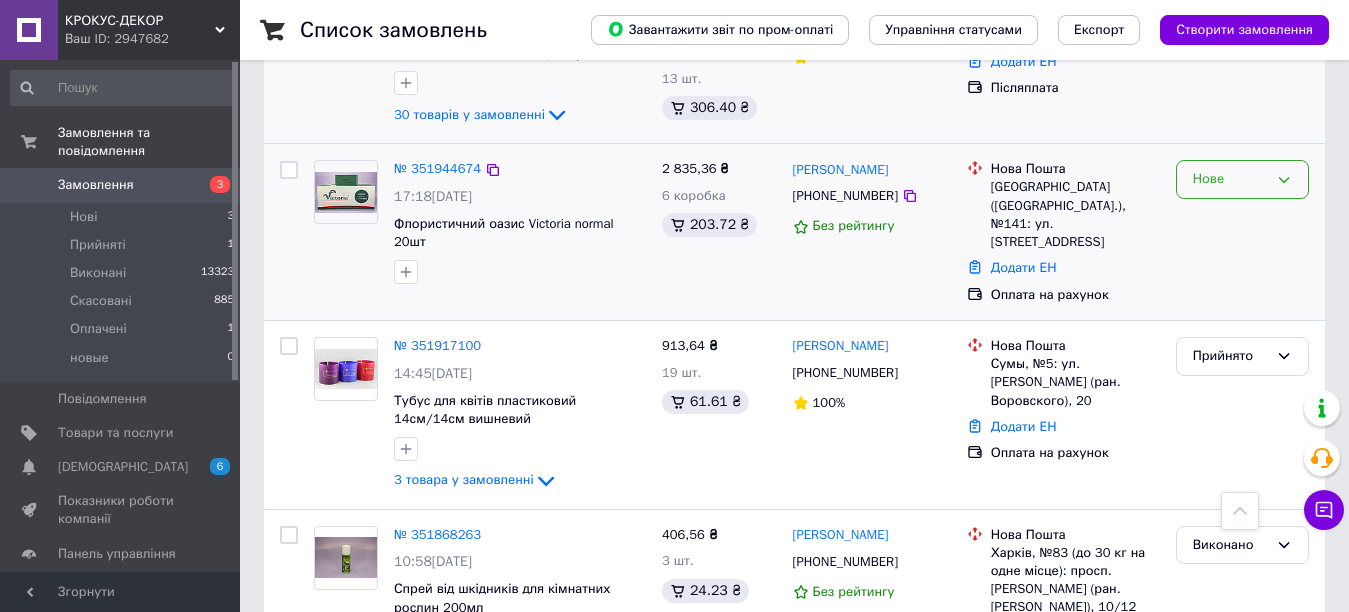 click on "Нове" at bounding box center (1230, 179) 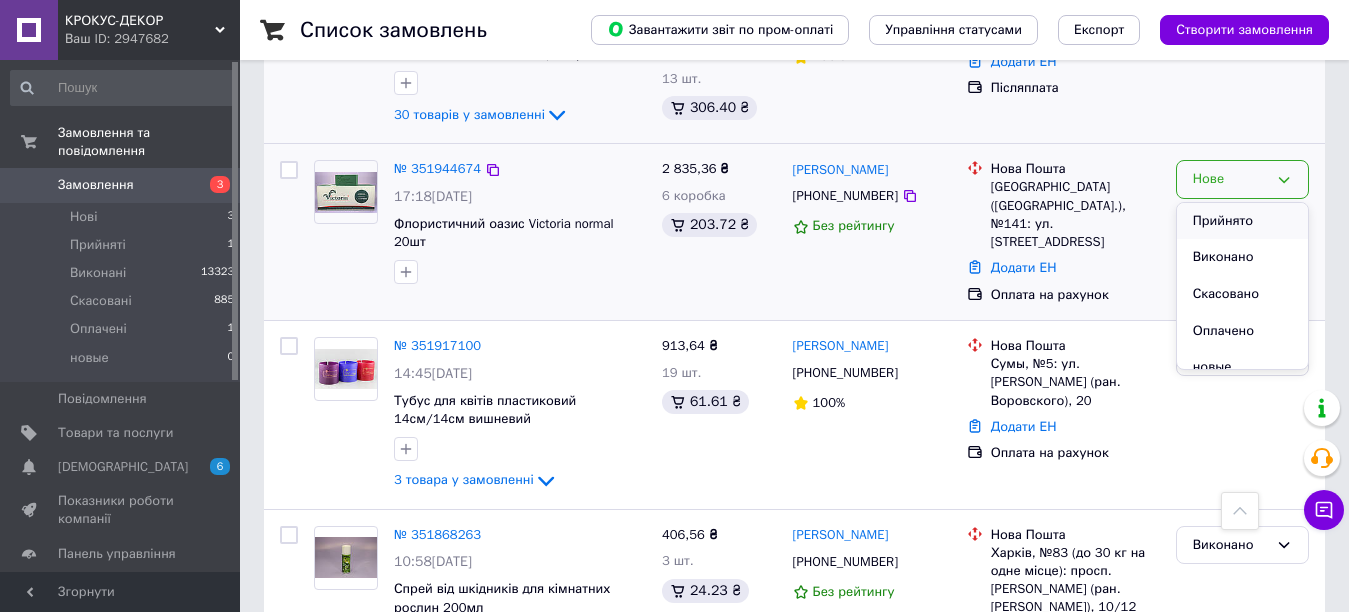 click on "Прийнято" at bounding box center (1242, 221) 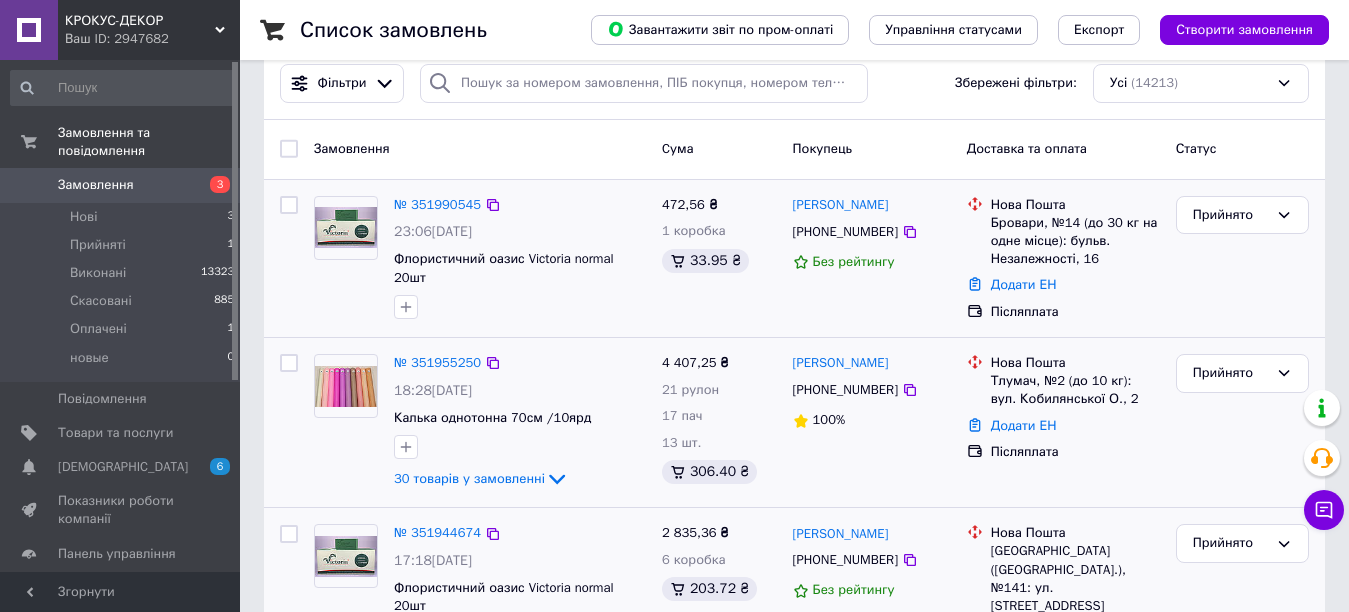 scroll, scrollTop: 0, scrollLeft: 0, axis: both 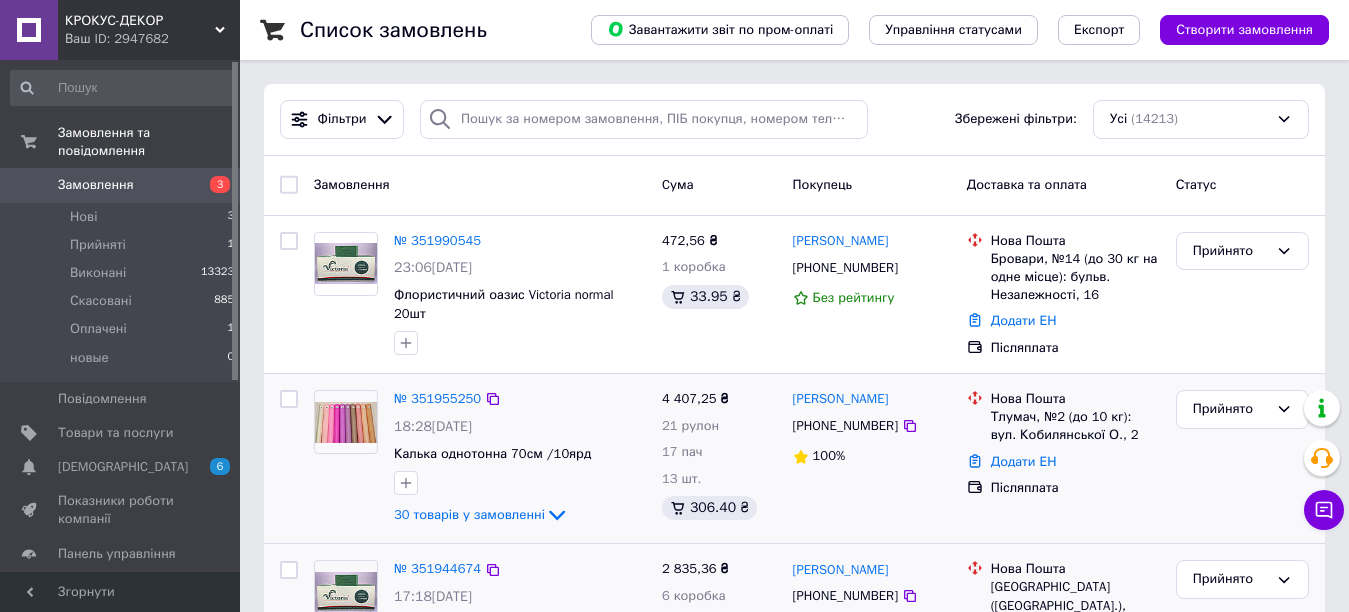 click on "КРОКУС-ДЕКОР Ваш ID: 2947682 Сайт КРОКУС-ДЕКОР Кабінет покупця Перевірити стан системи Сторінка на порталі Довідка Вийти Замовлення та повідомлення Замовлення 3 Нові 3 Прийняті 1 Виконані 13323 Скасовані 885 Оплачені 1 новые 0 Повідомлення 0 Товари та послуги Сповіщення 6 0 Показники роботи компанії Панель управління Відгуки Клієнти Каталог ProSale Аналітика Управління сайтом Гаманець компанії [PERSON_NAME] Тарифи та рахунки Prom топ Згорнути
Список замовлень   Завантажити звіт по пром-оплаті Усі 100%" at bounding box center [674, 2145] 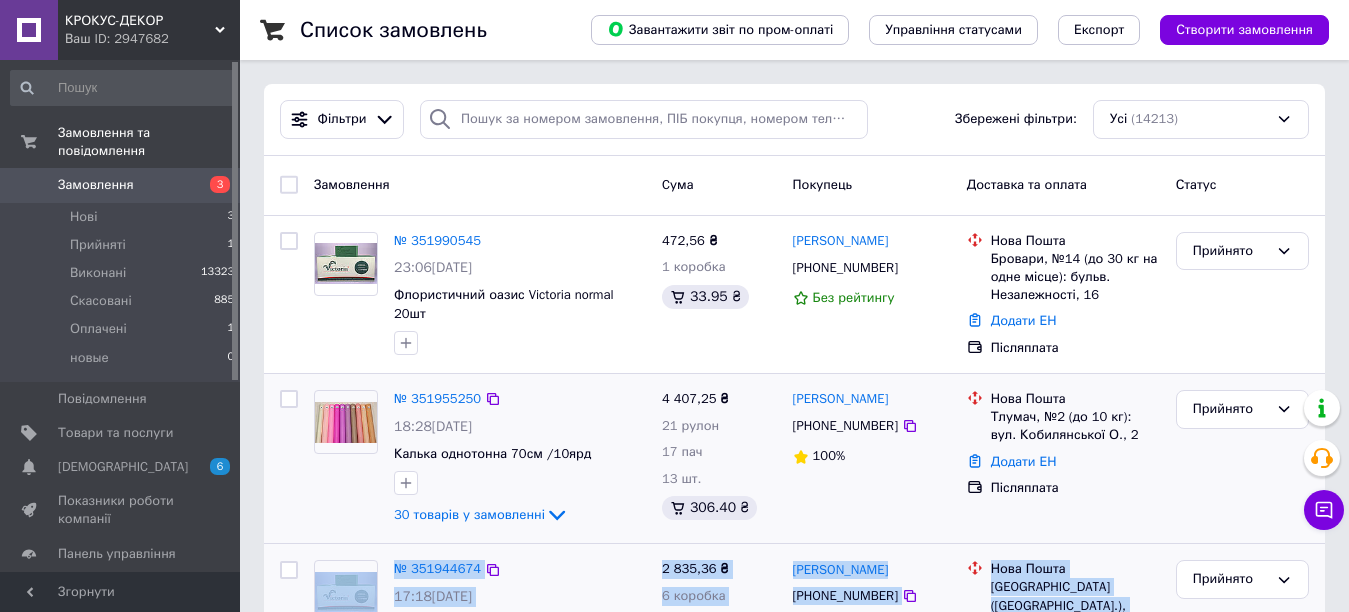 scroll, scrollTop: 120, scrollLeft: 0, axis: vertical 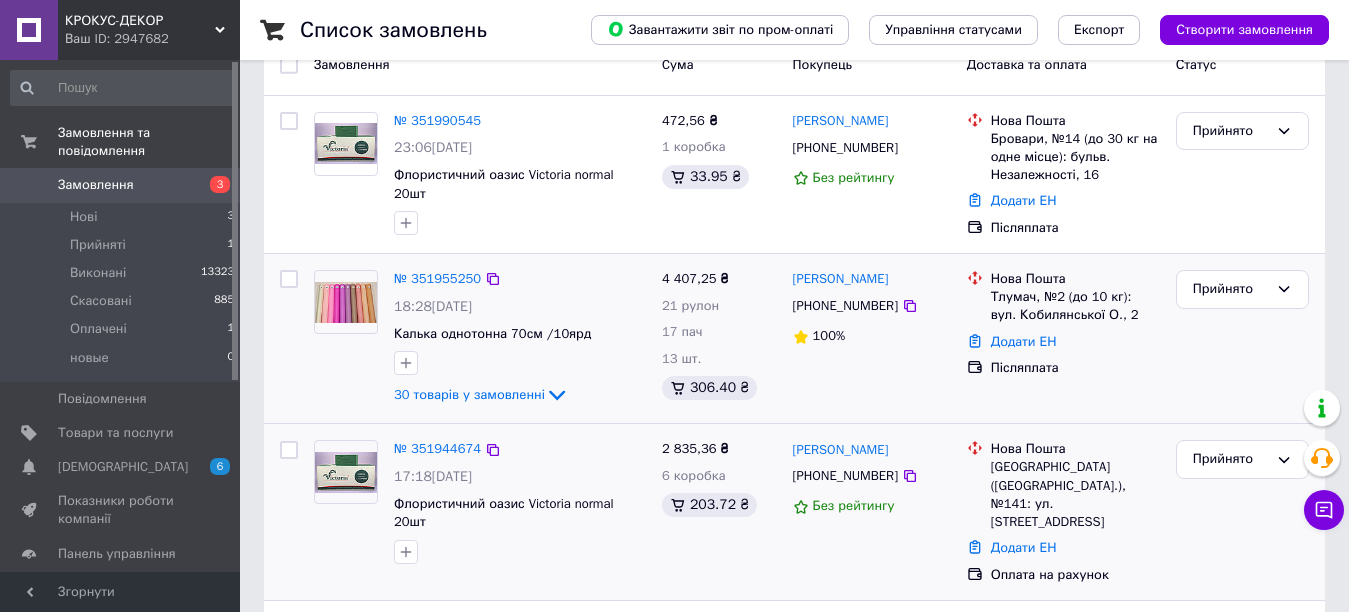 click on "№ 351990545 23:06[DATE] Флористичний оазис Victoria normal 20шт" at bounding box center [480, 175] 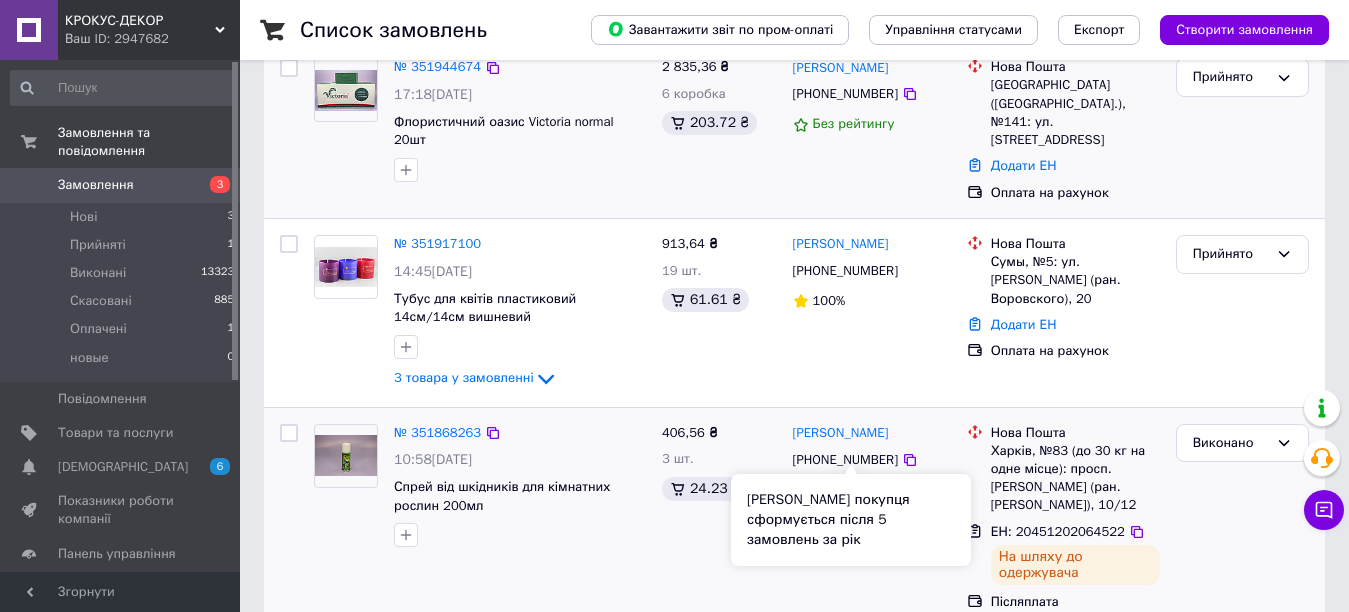 scroll, scrollTop: 520, scrollLeft: 0, axis: vertical 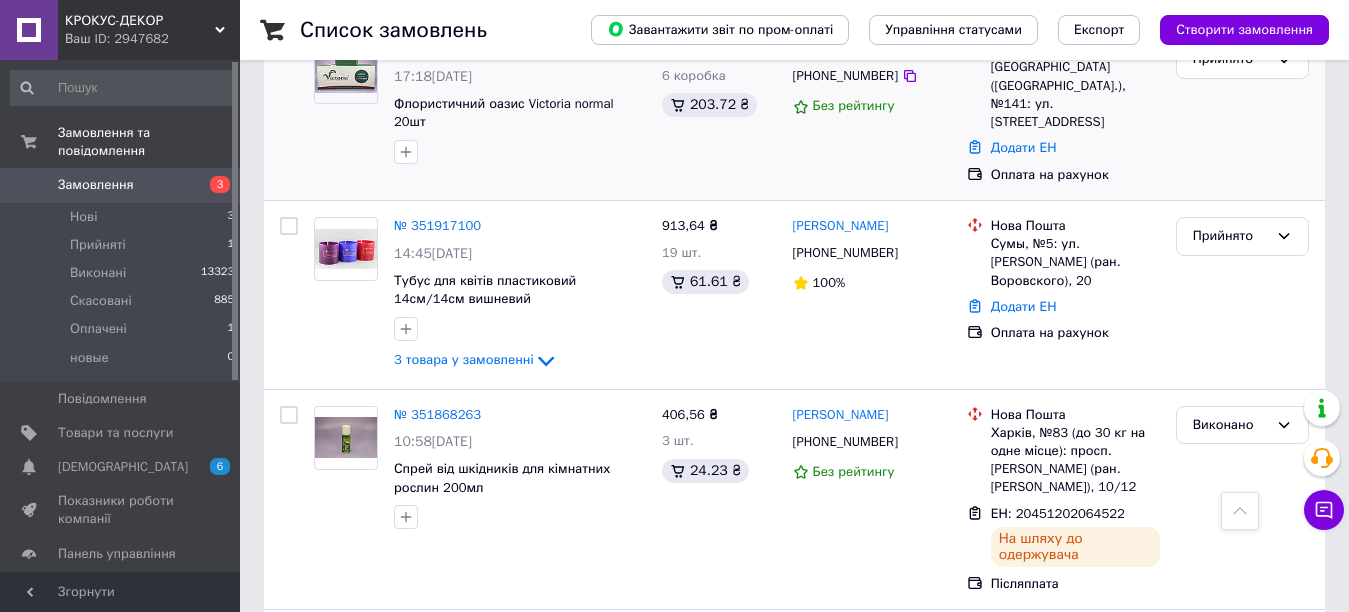 drag, startPoint x: 414, startPoint y: 196, endPoint x: 903, endPoint y: 367, distance: 518.0367 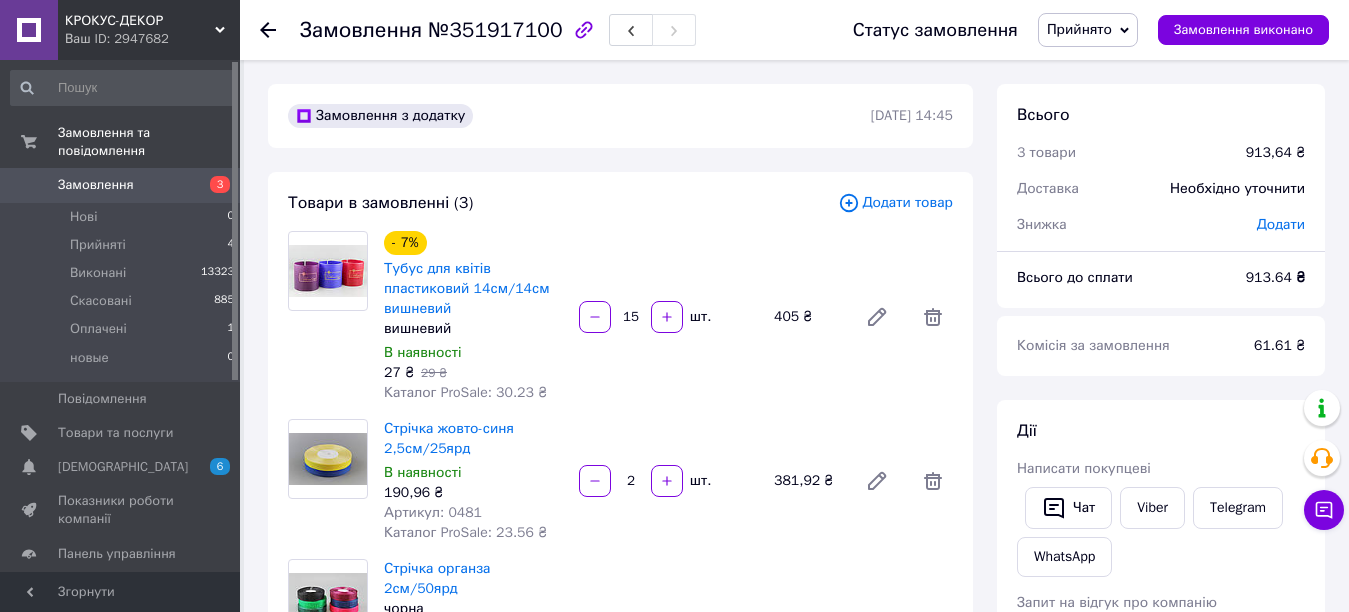 scroll, scrollTop: 300, scrollLeft: 0, axis: vertical 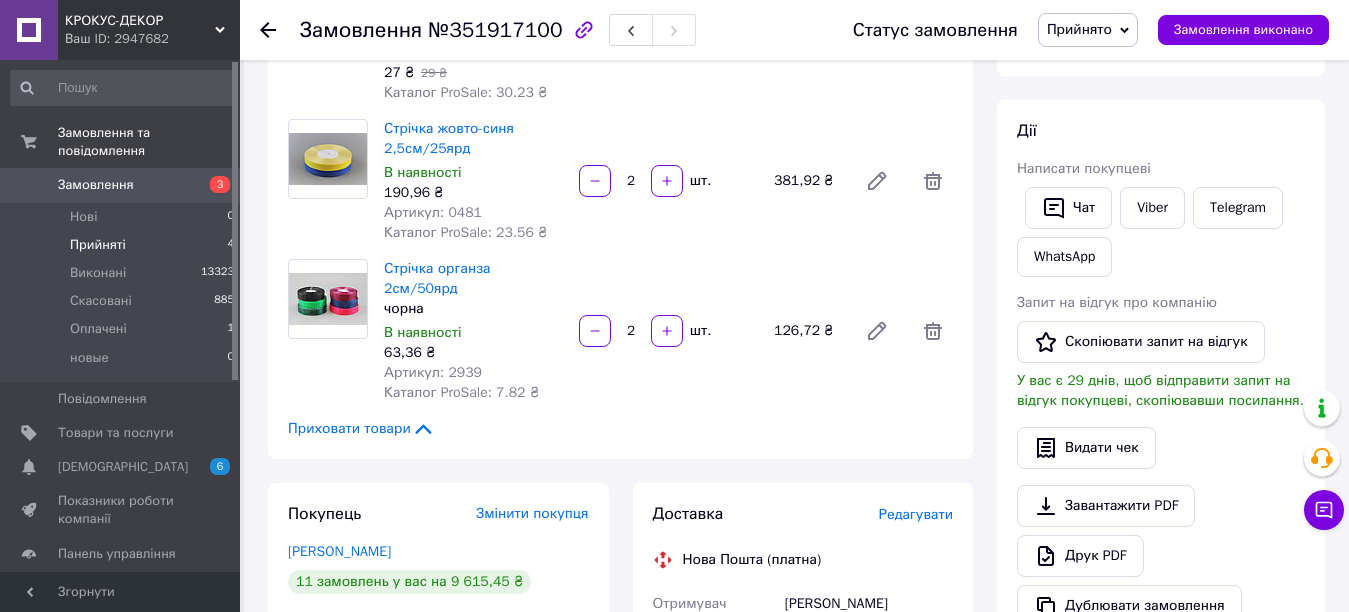 click on "Прийняті 4" at bounding box center [123, 245] 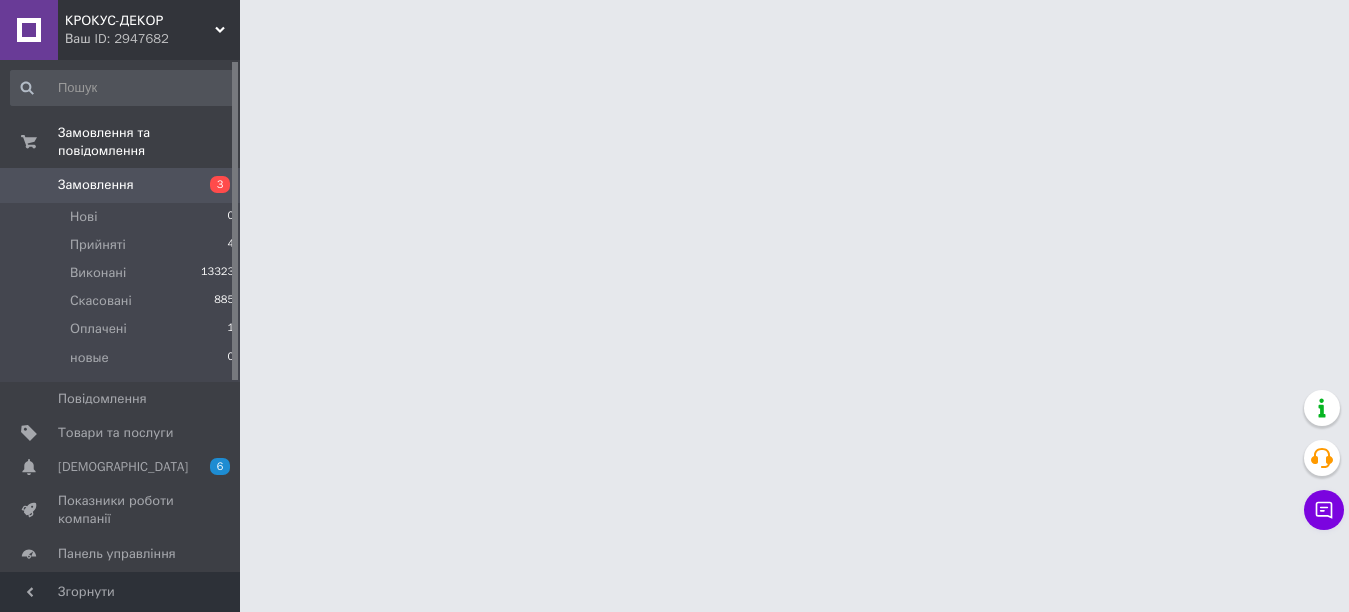 scroll, scrollTop: 0, scrollLeft: 0, axis: both 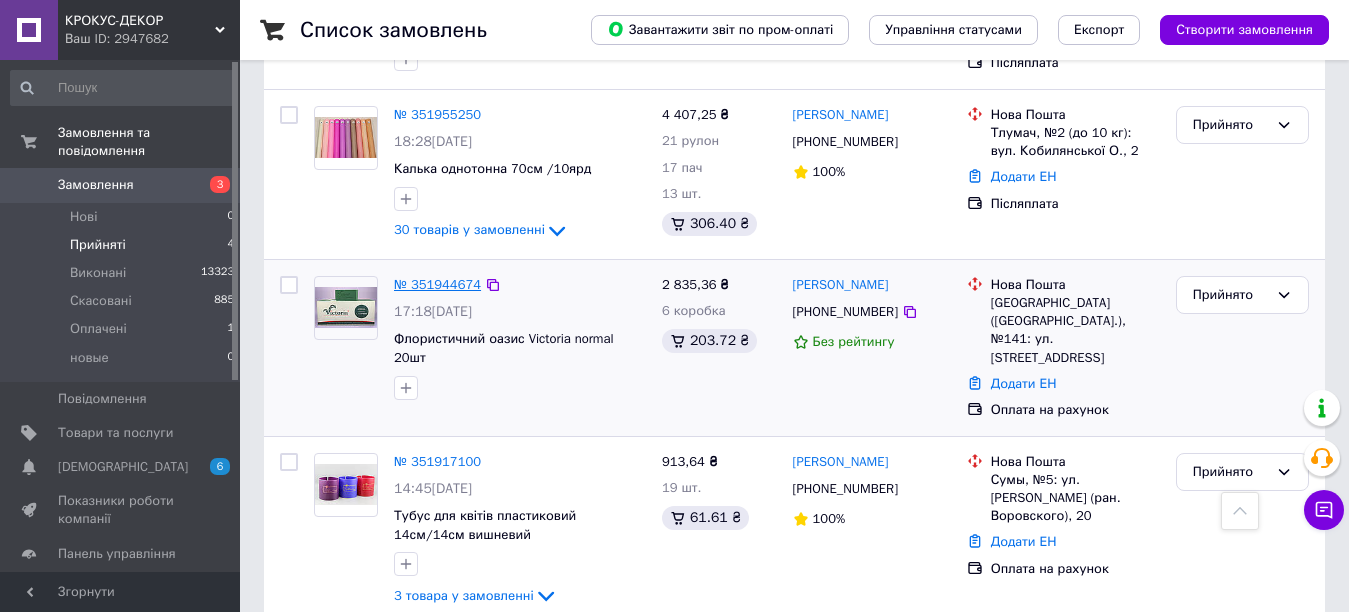 click on "№ 351944674" at bounding box center (437, 284) 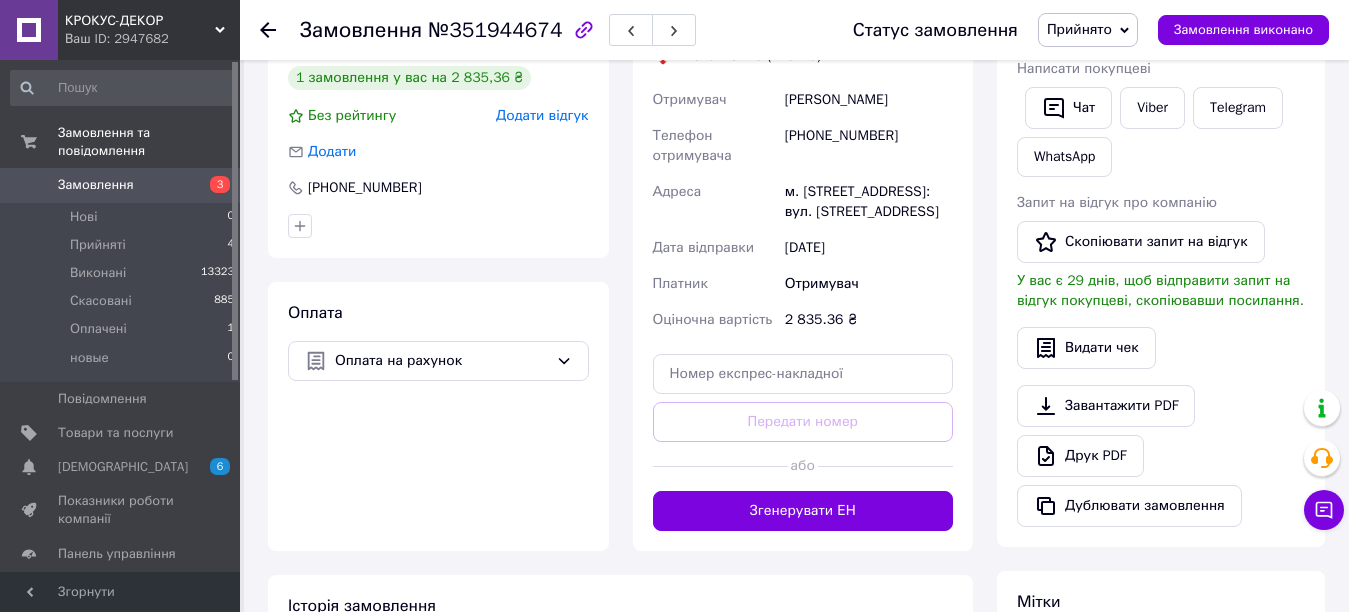 scroll, scrollTop: 0, scrollLeft: 0, axis: both 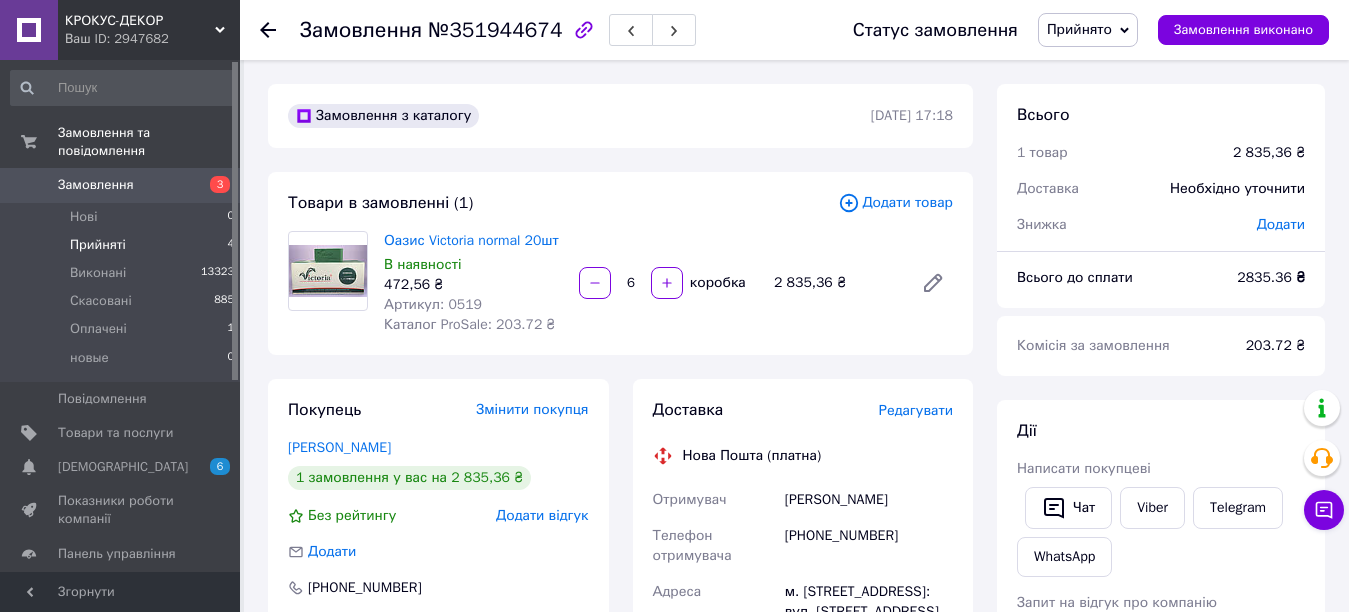 click on "Прийняті" at bounding box center (98, 245) 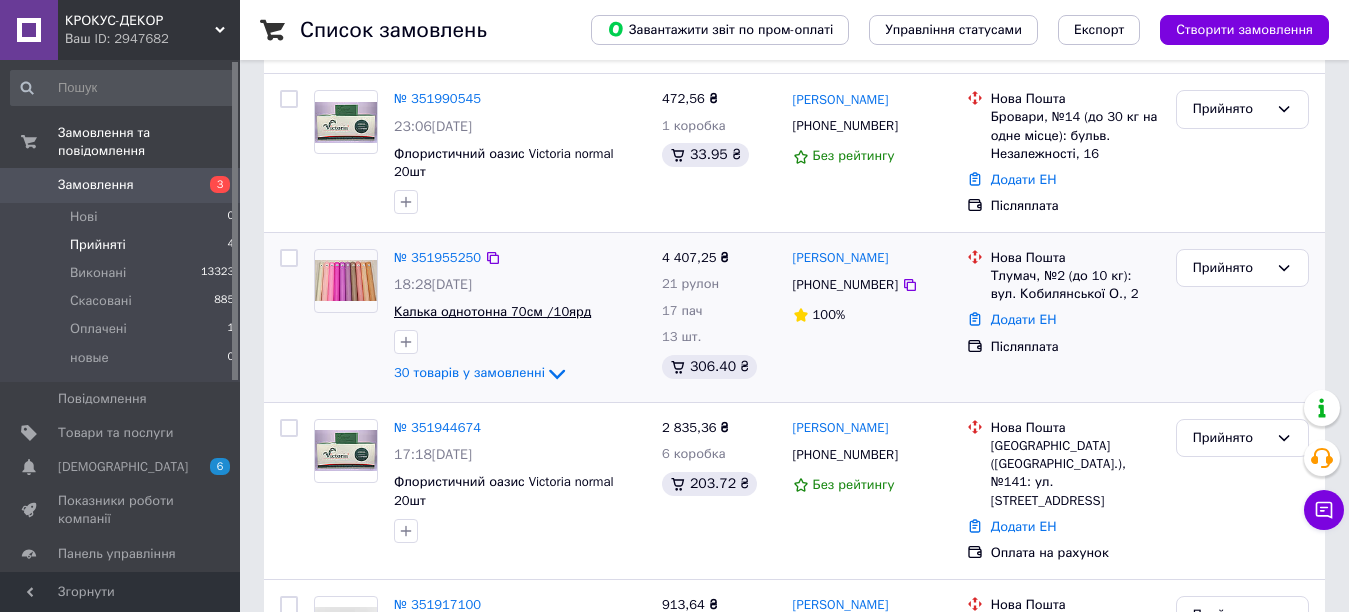 scroll, scrollTop: 200, scrollLeft: 0, axis: vertical 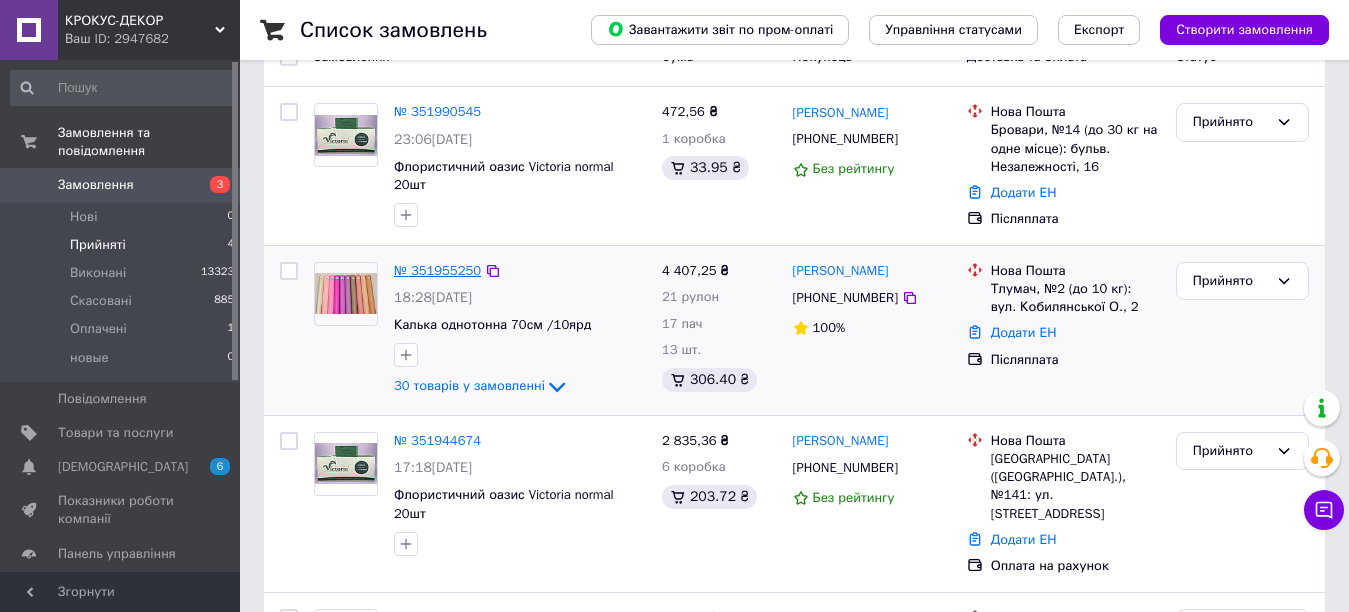 click on "№ 351955250" at bounding box center (437, 270) 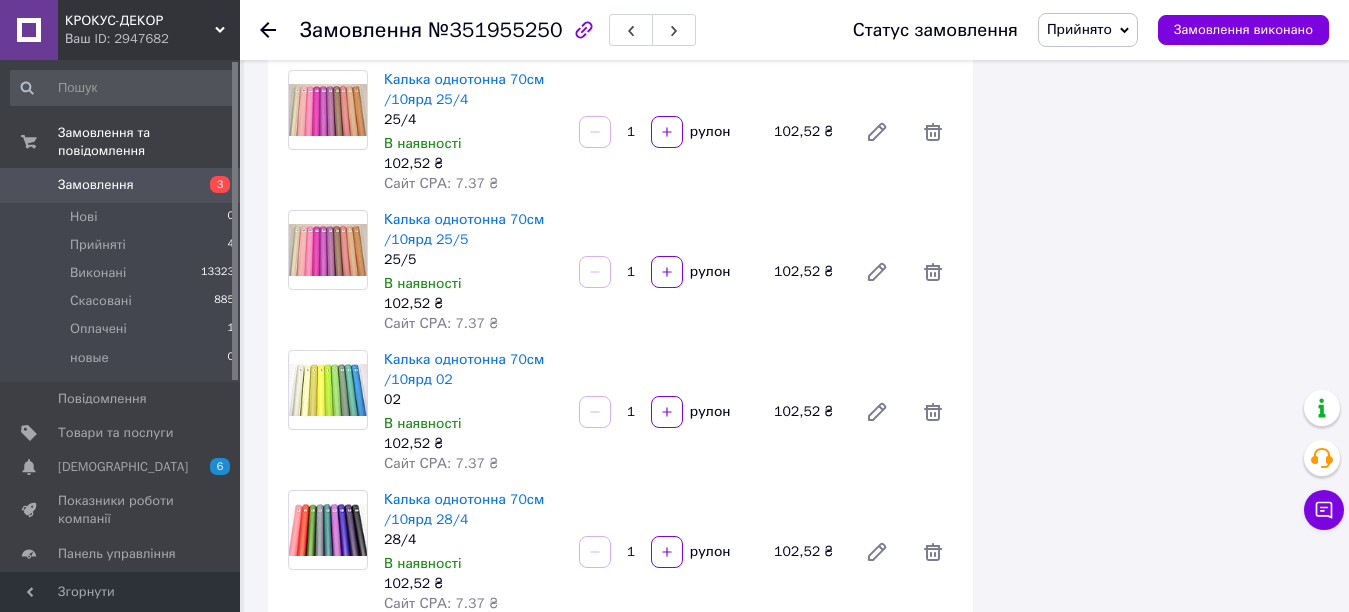 scroll, scrollTop: 2400, scrollLeft: 0, axis: vertical 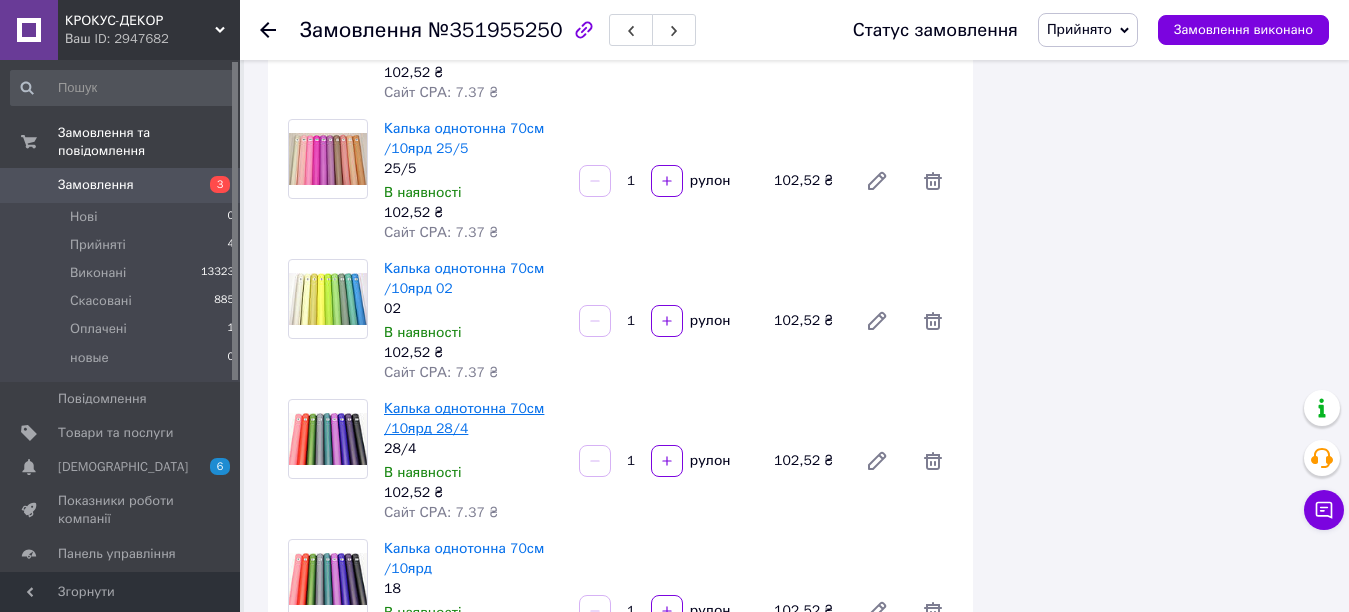 click on "Калька однотонна 70см /10ярд 28/4" at bounding box center [464, 418] 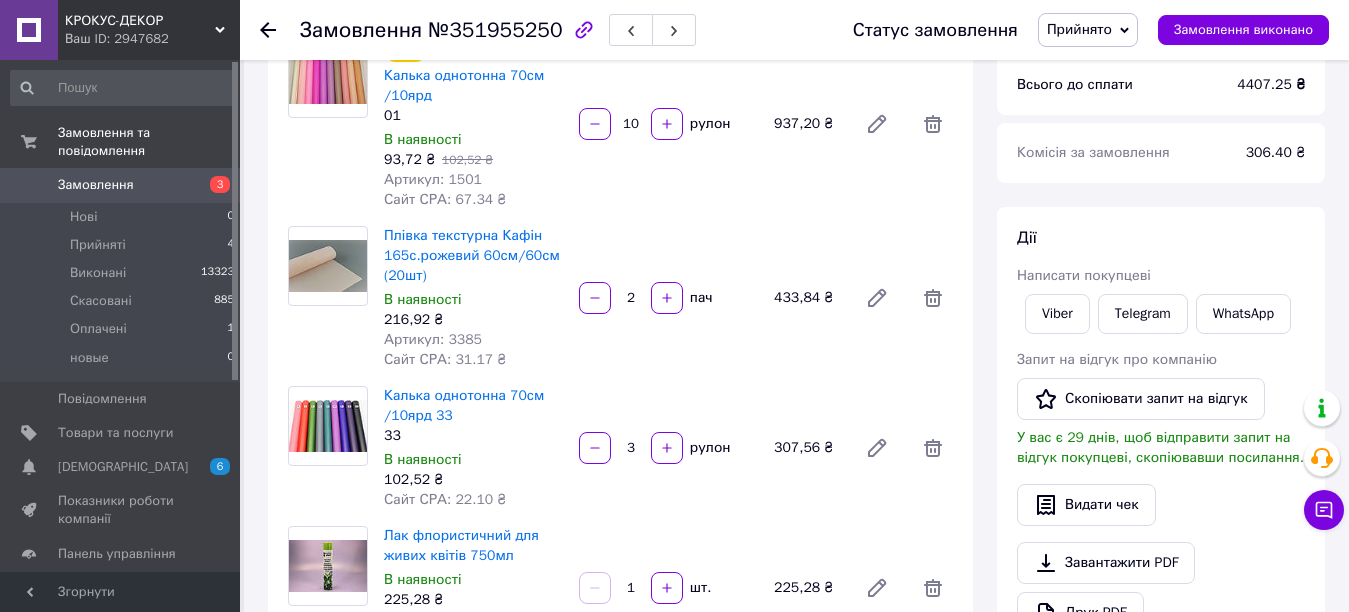 scroll, scrollTop: 0, scrollLeft: 0, axis: both 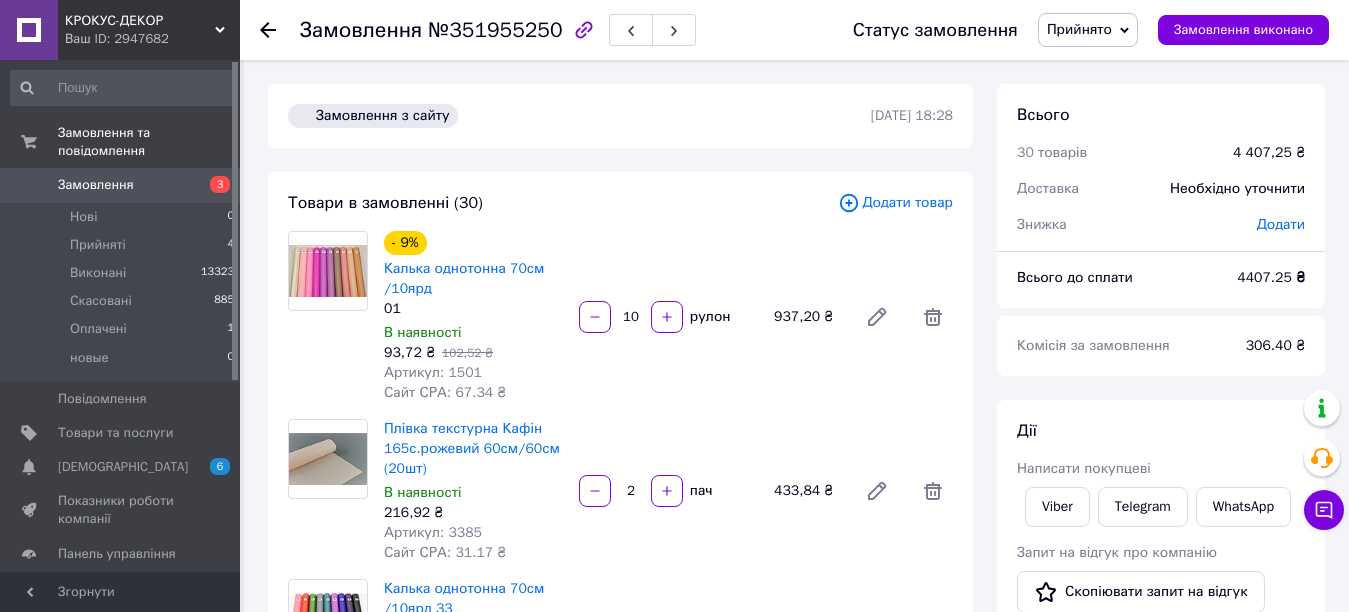 drag, startPoint x: 78, startPoint y: 231, endPoint x: 908, endPoint y: 389, distance: 844.9047 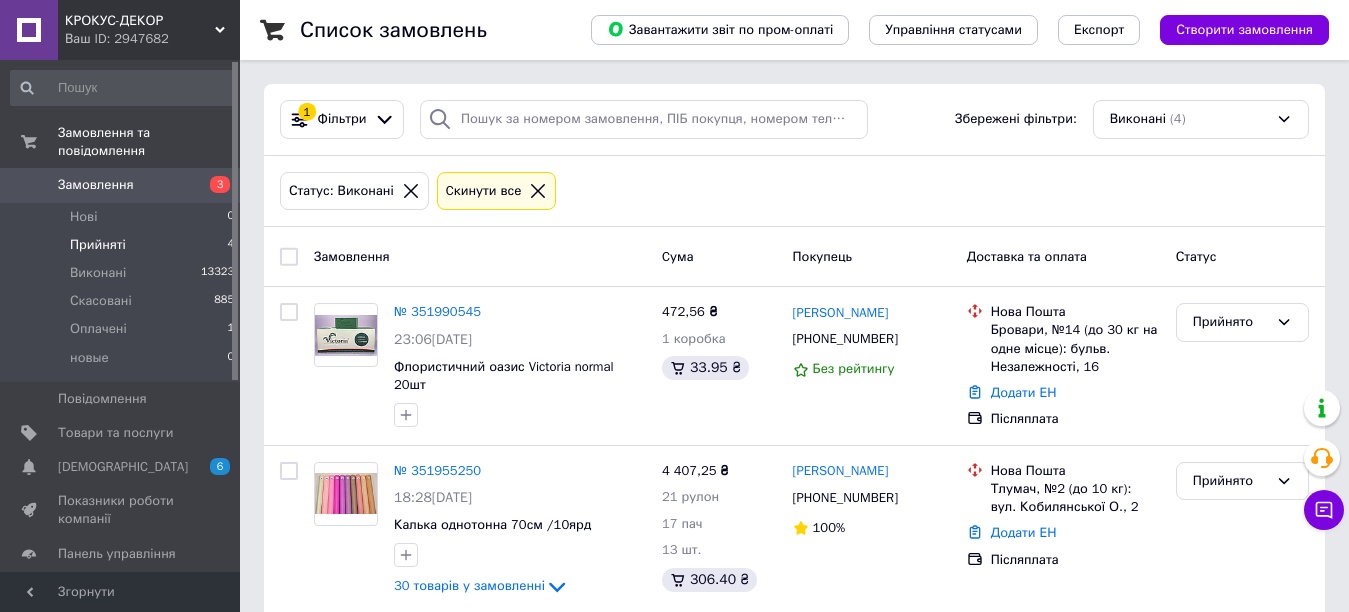 click on "Статус: [PERSON_NAME] все" at bounding box center (794, 191) 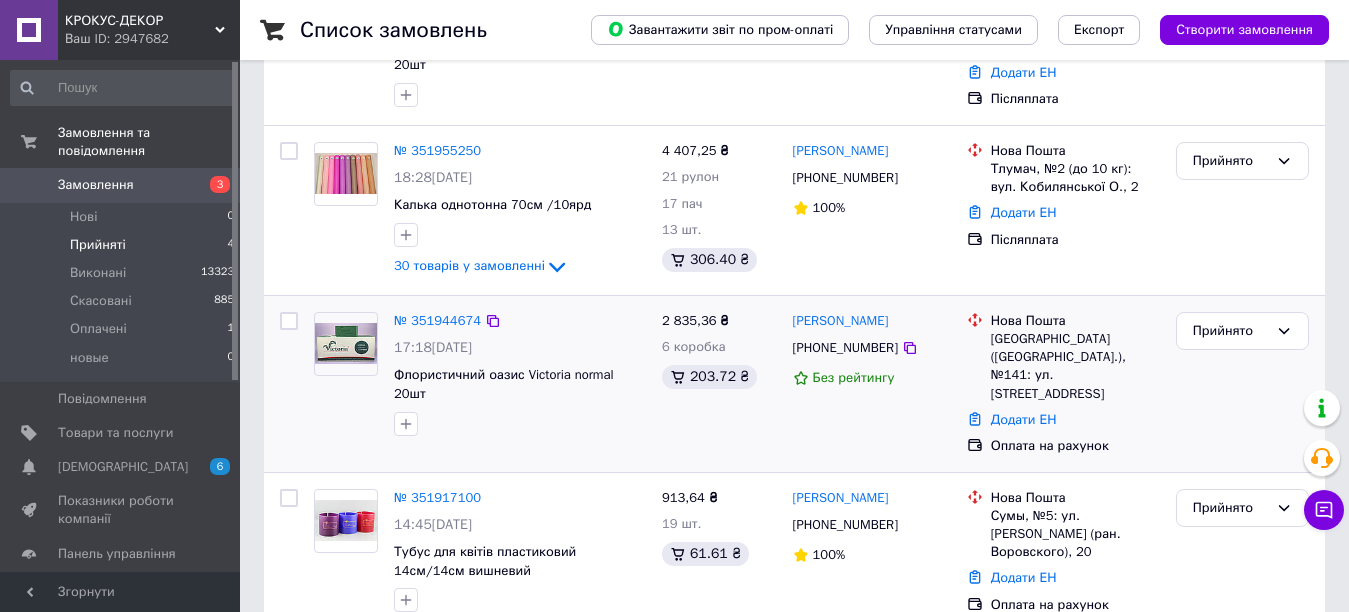 scroll, scrollTop: 356, scrollLeft: 0, axis: vertical 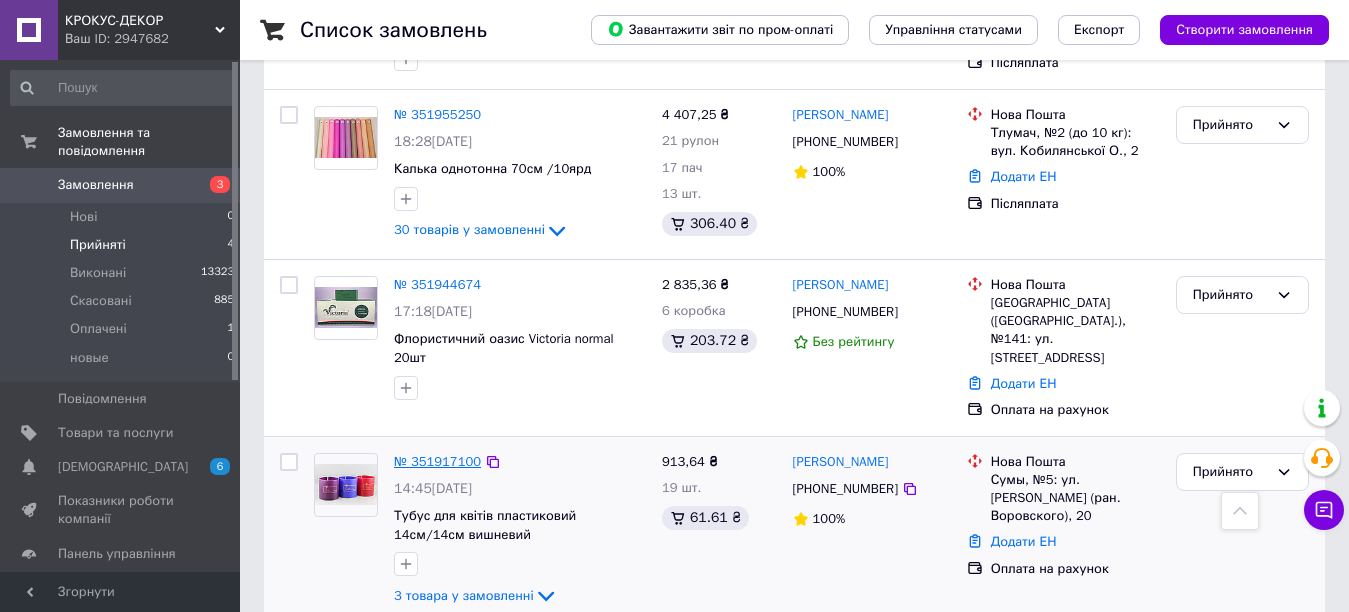 click on "№ 351917100" at bounding box center [437, 461] 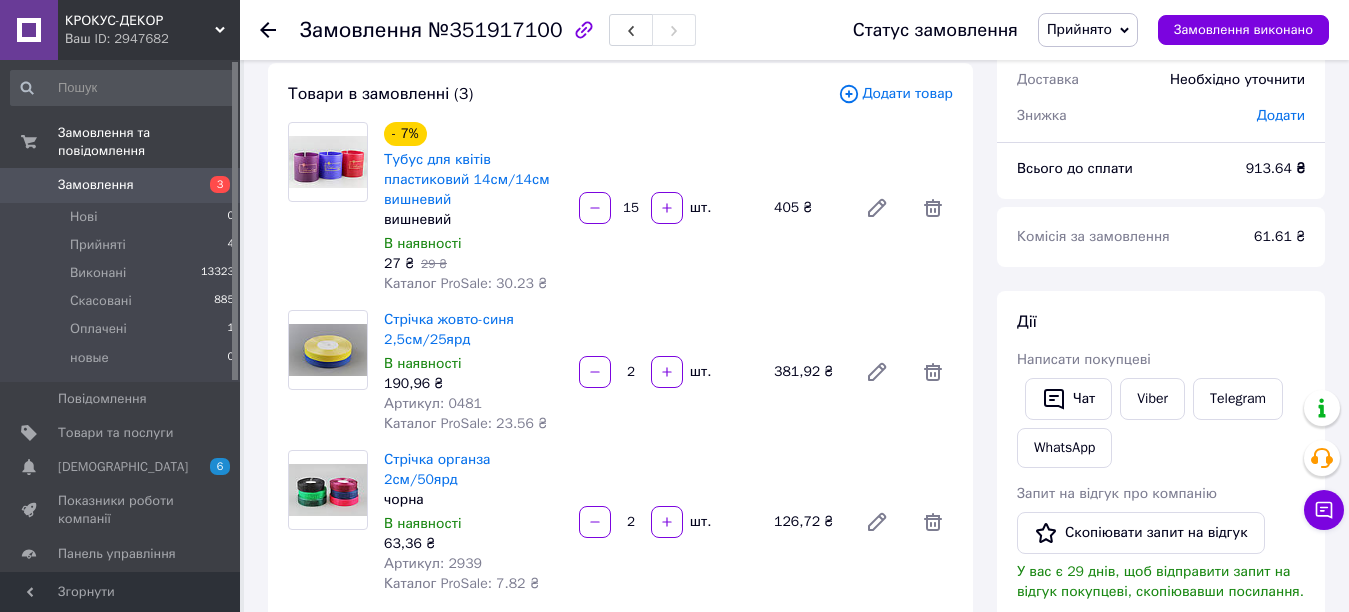 scroll, scrollTop: 56, scrollLeft: 0, axis: vertical 